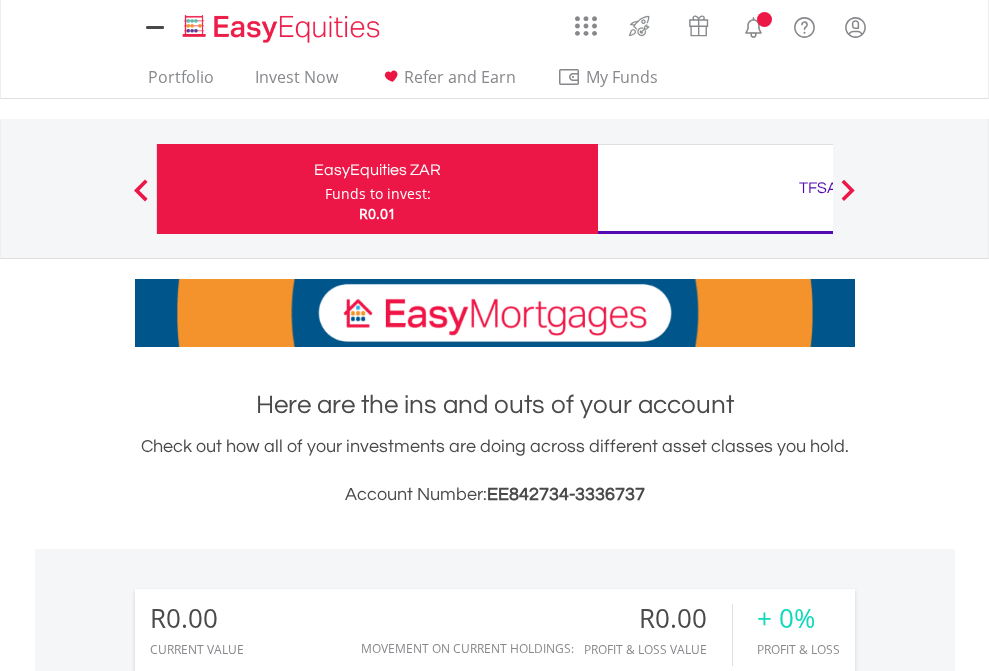 scroll, scrollTop: 0, scrollLeft: 0, axis: both 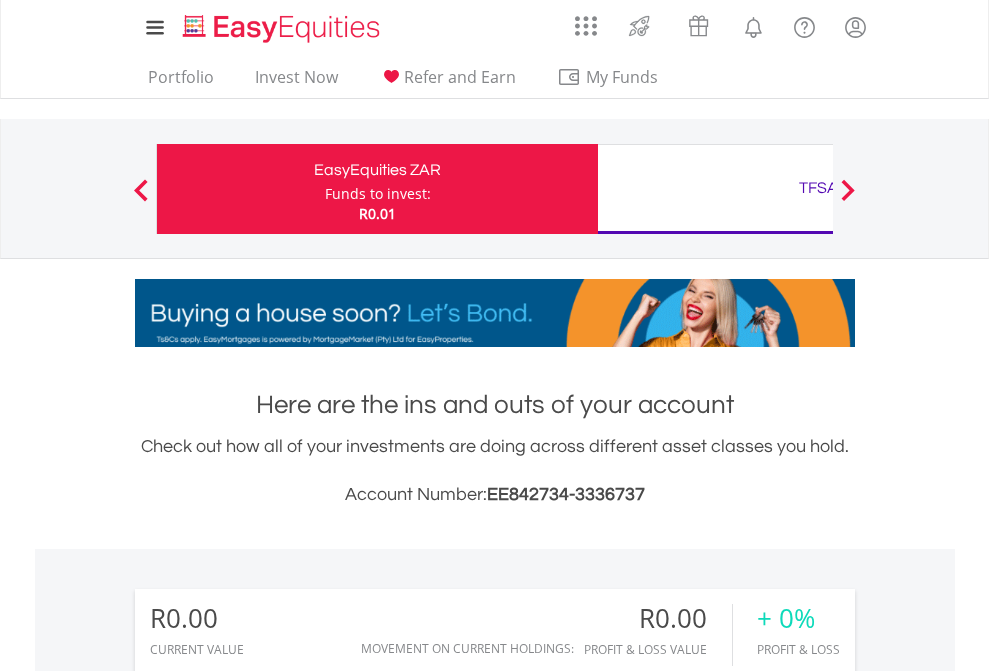 click on "Funds to invest:" at bounding box center [378, 194] 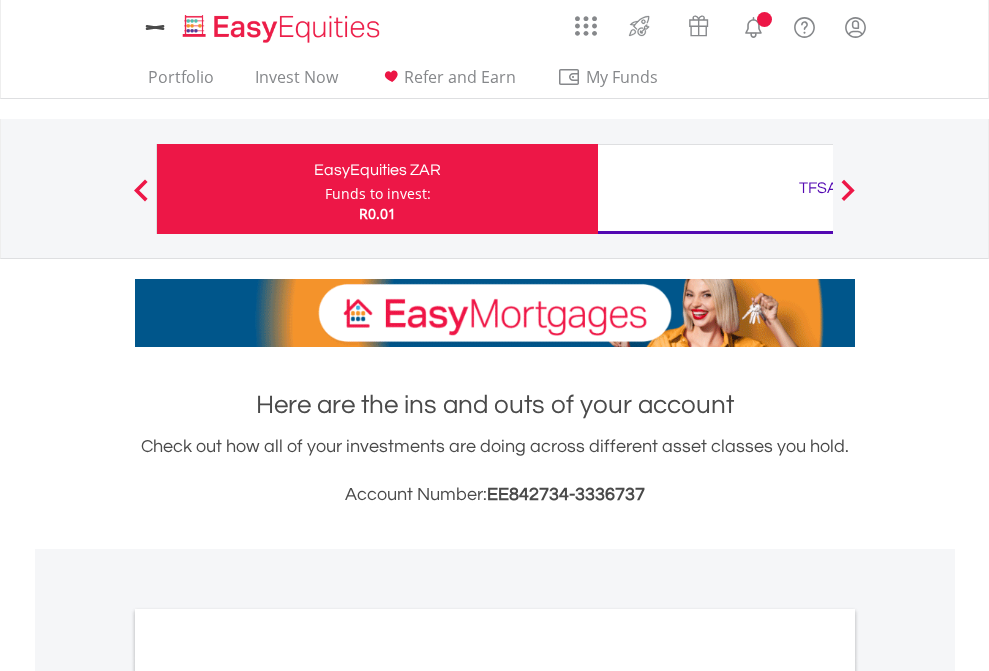 scroll, scrollTop: 0, scrollLeft: 0, axis: both 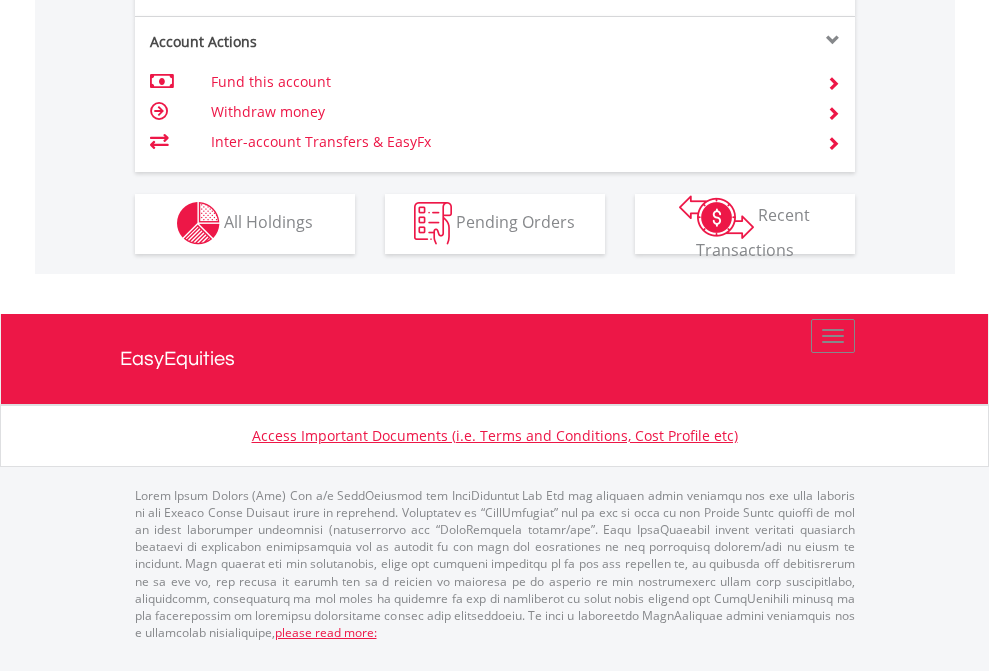 click on "Investment types" at bounding box center [706, -353] 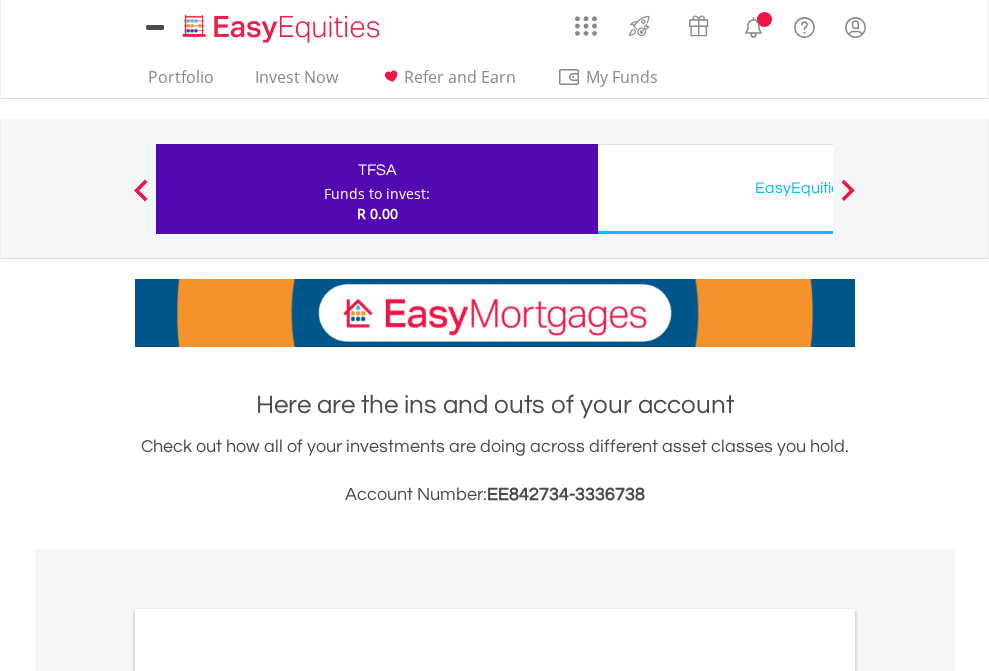 scroll, scrollTop: 0, scrollLeft: 0, axis: both 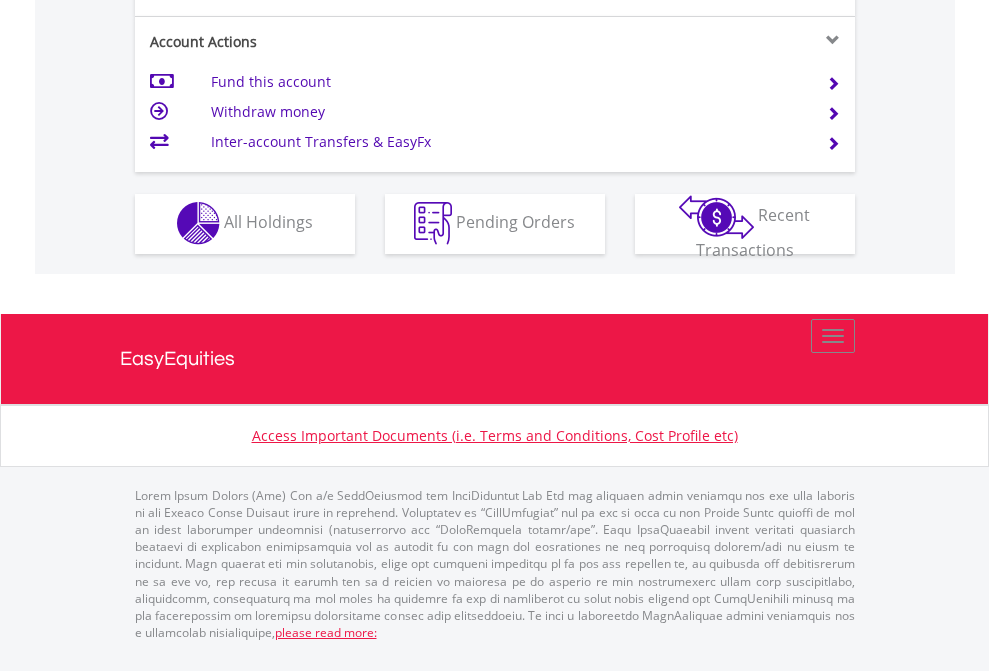 click on "Investment types" at bounding box center (706, -353) 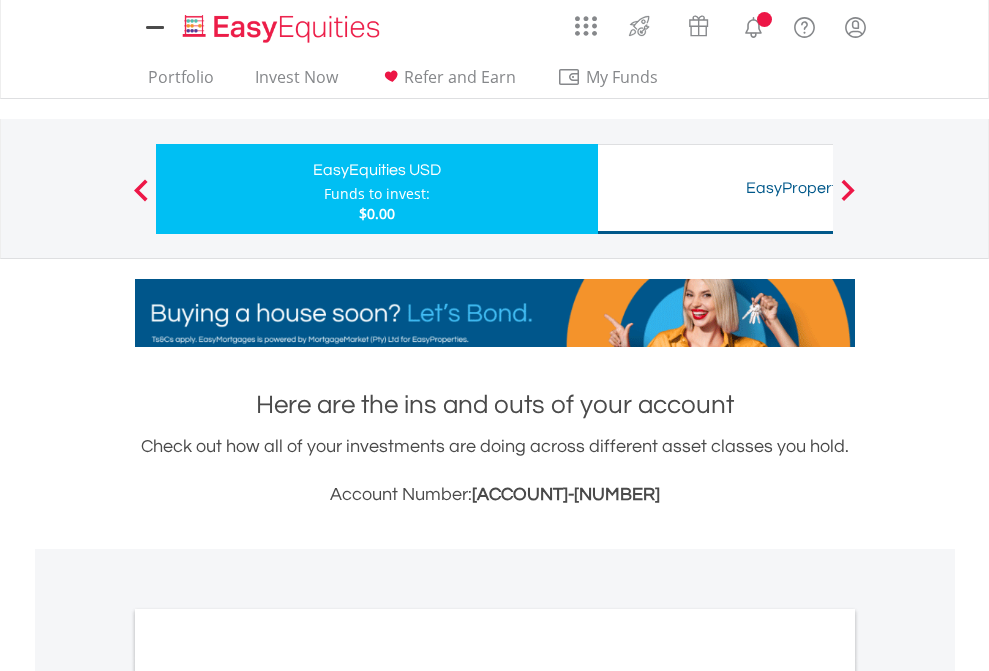 scroll, scrollTop: 0, scrollLeft: 0, axis: both 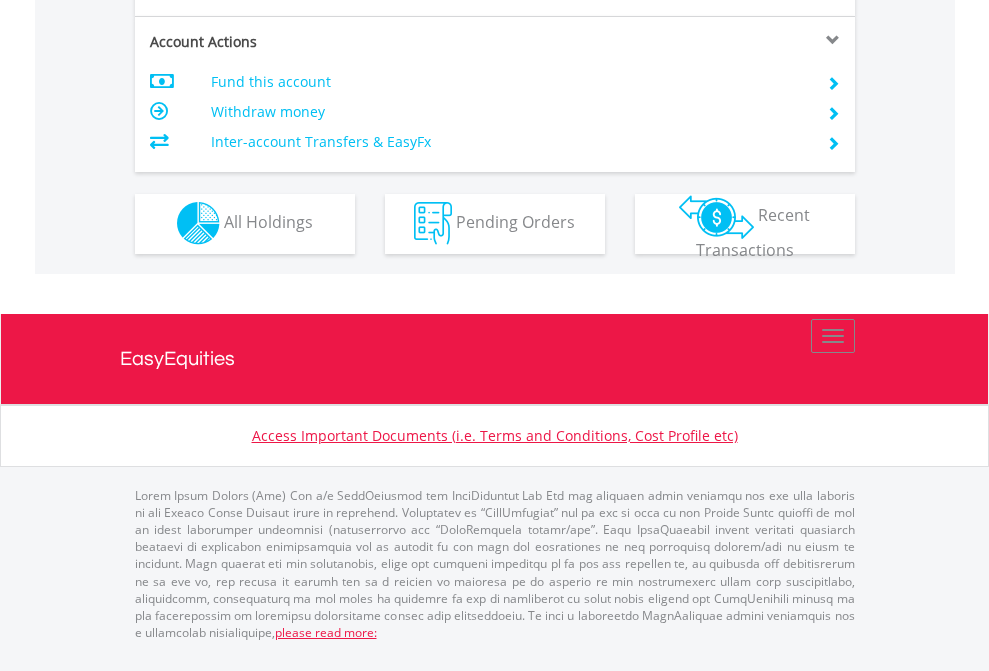 click on "Investment types" at bounding box center [706, -353] 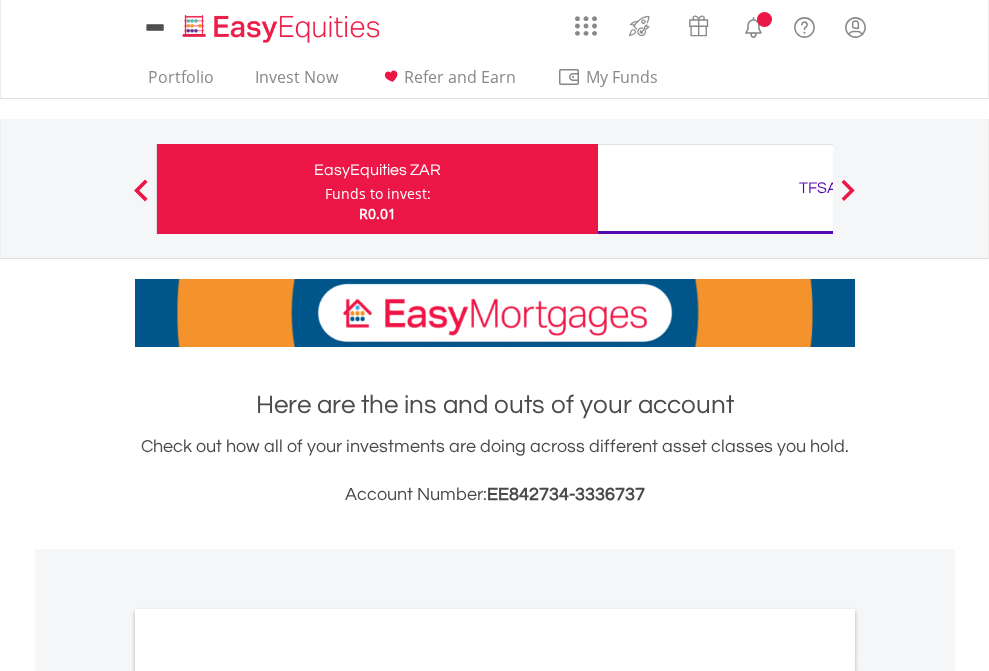 scroll, scrollTop: 0, scrollLeft: 0, axis: both 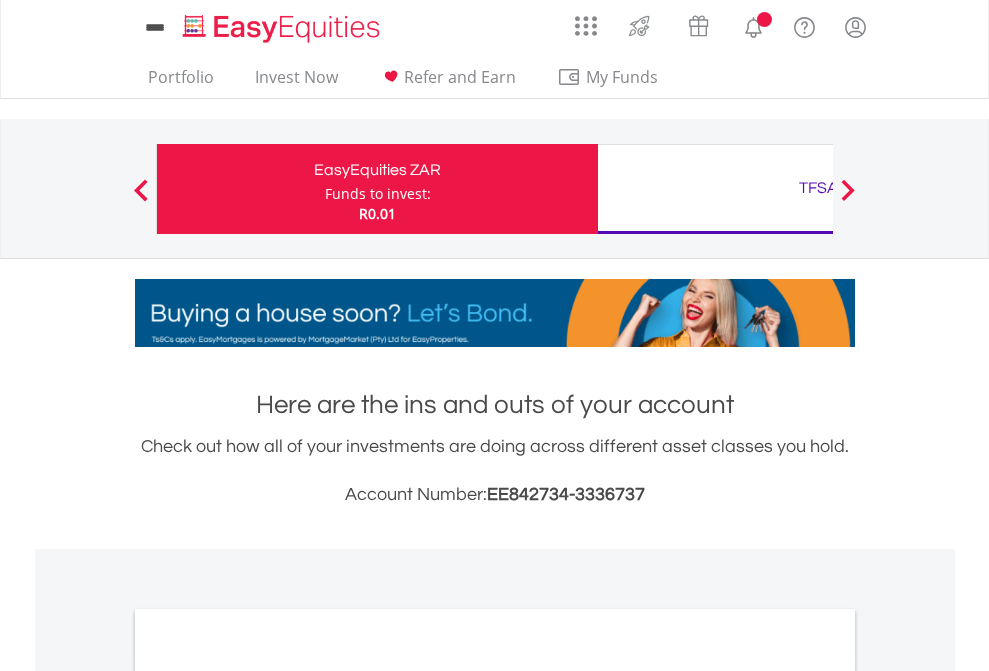 click on "All Holdings" at bounding box center (268, 1096) 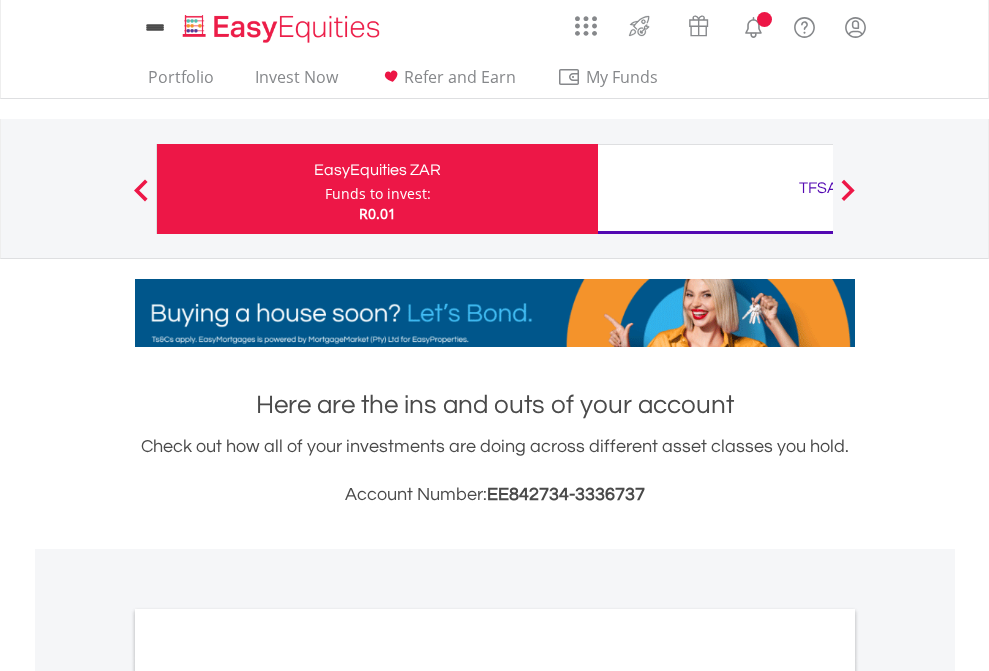 scroll, scrollTop: 1202, scrollLeft: 0, axis: vertical 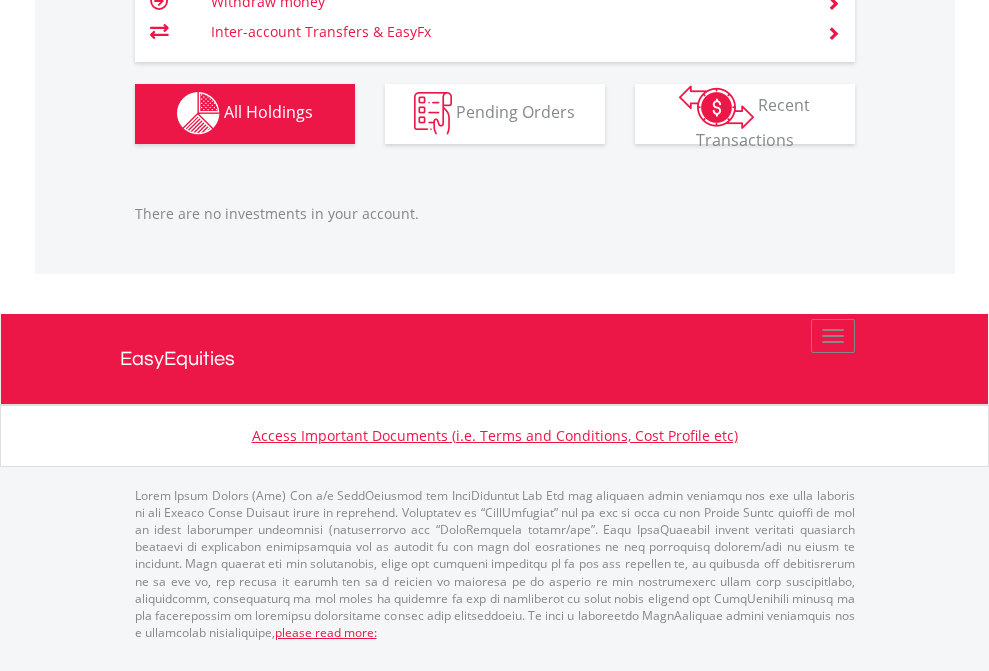 click on "TFSA" at bounding box center (818, -1142) 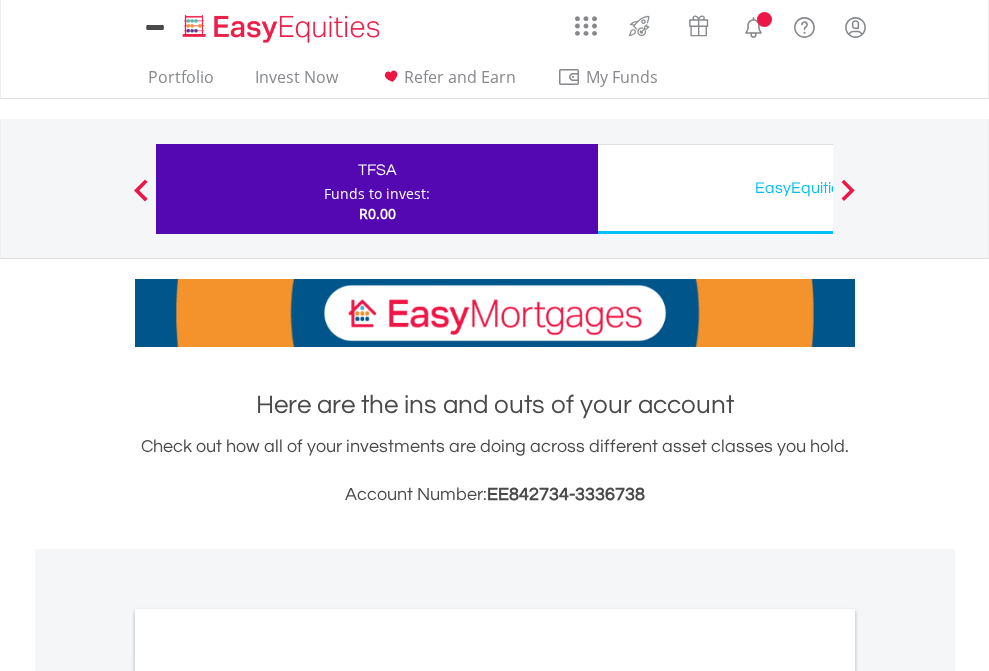 scroll, scrollTop: 0, scrollLeft: 0, axis: both 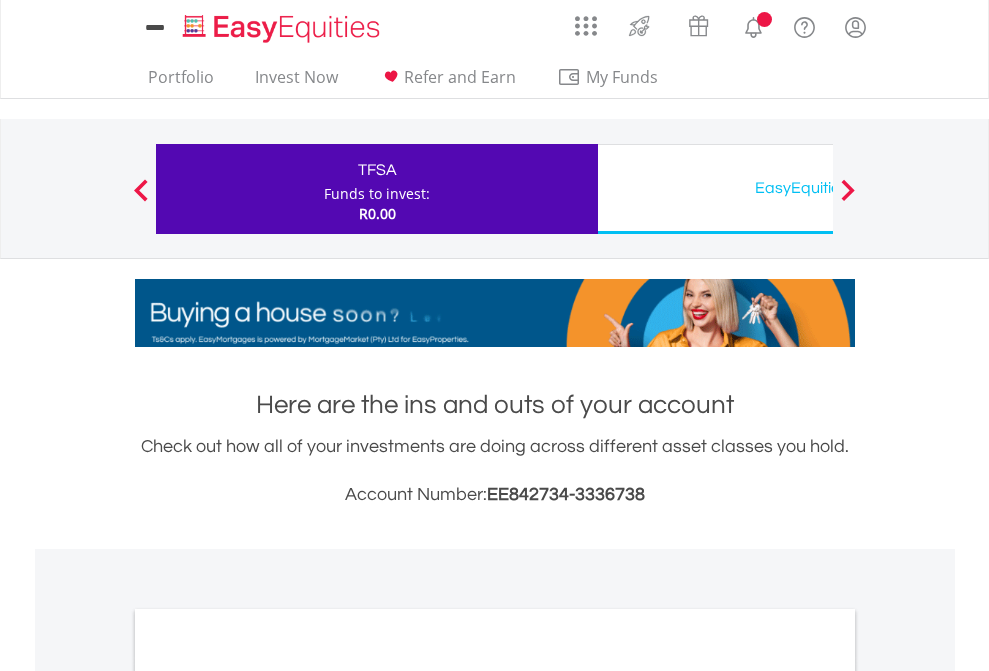click on "All Holdings" at bounding box center [268, 1096] 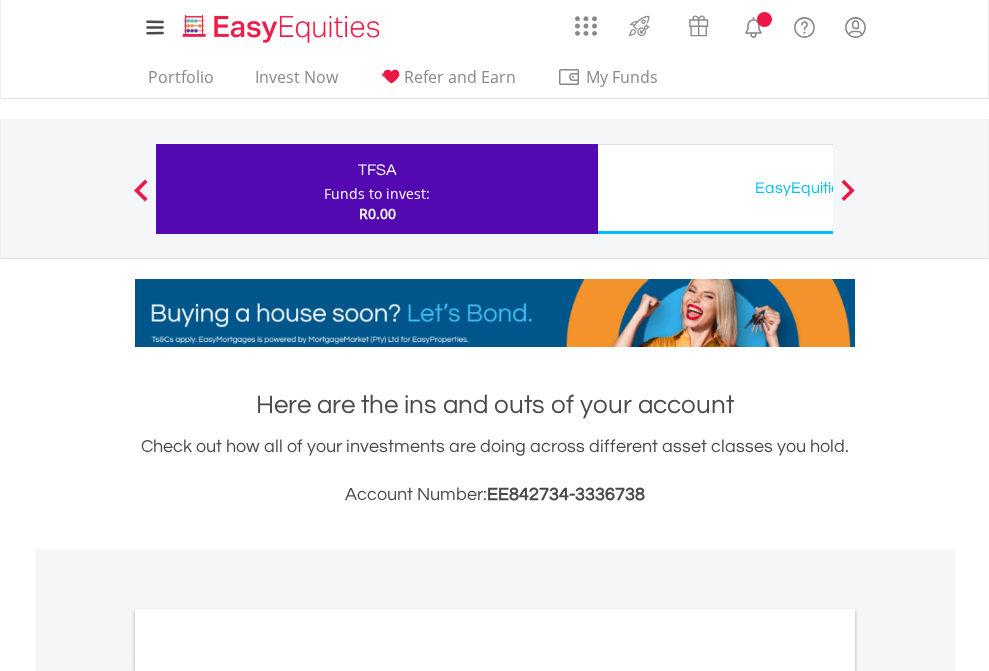 scroll, scrollTop: 1202, scrollLeft: 0, axis: vertical 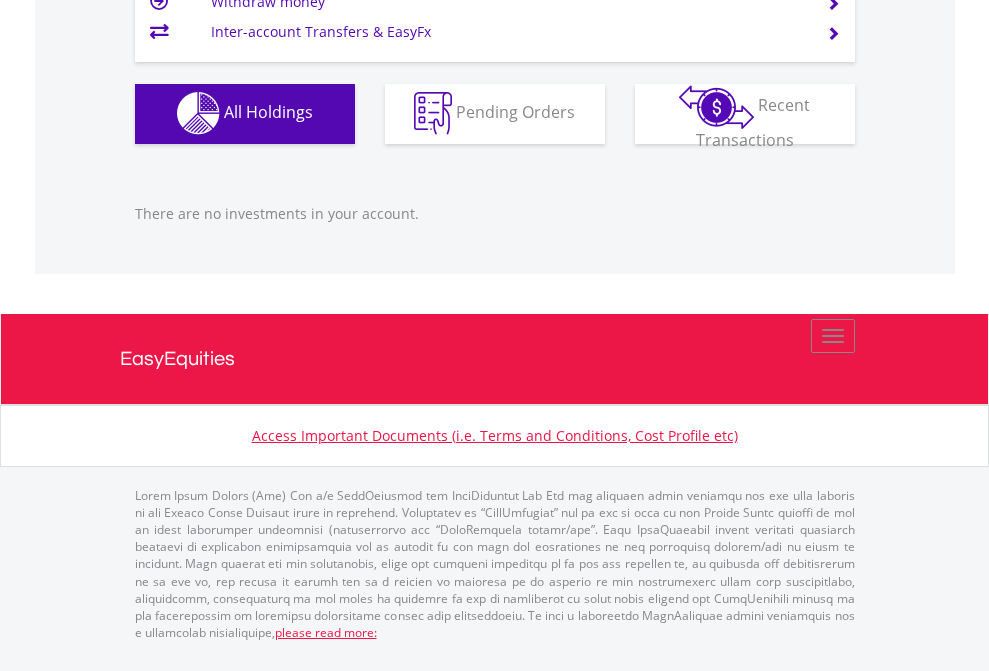 click on "EasyEquities USD" at bounding box center (818, -1142) 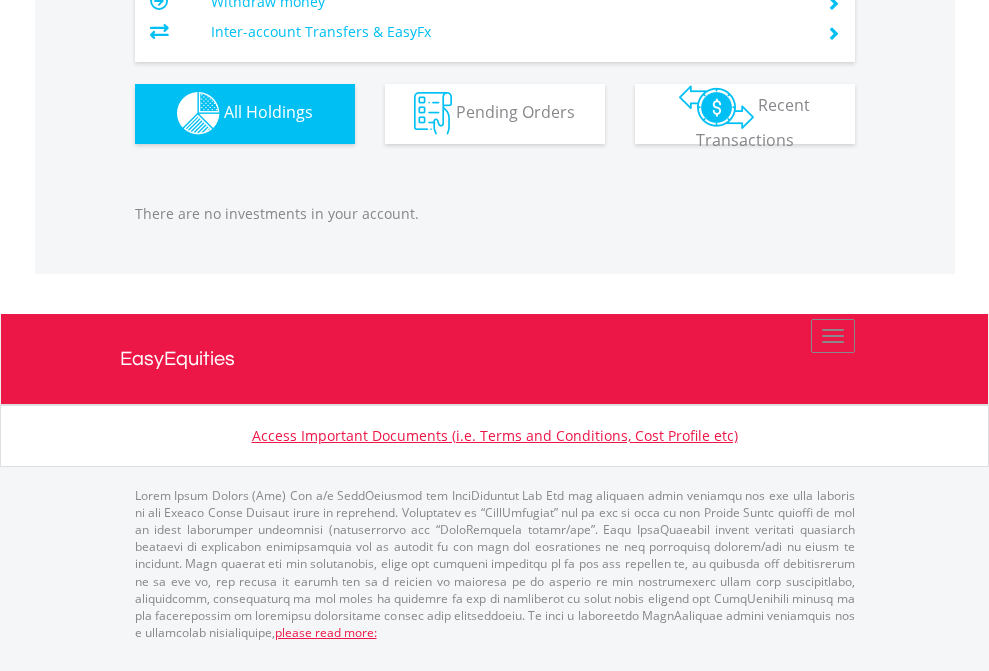 scroll, scrollTop: 1980, scrollLeft: 0, axis: vertical 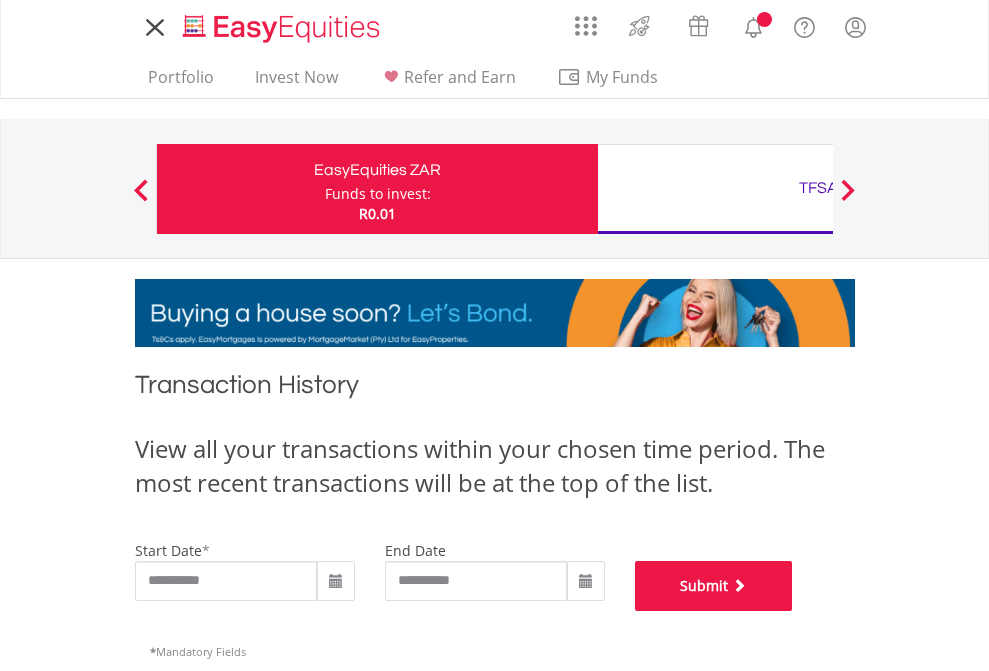 click on "Submit" at bounding box center [714, 586] 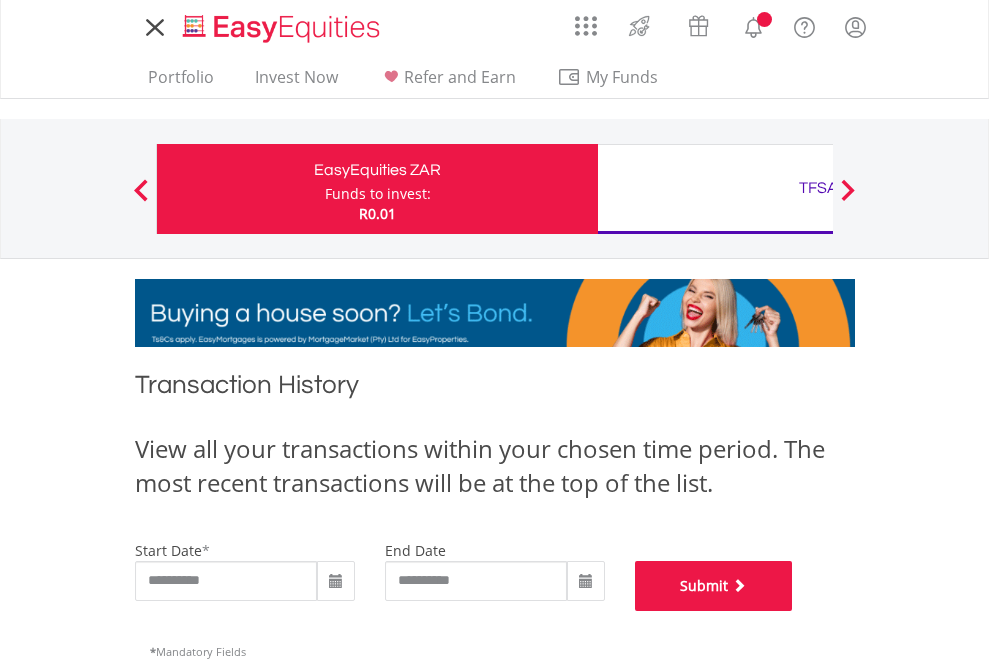 scroll, scrollTop: 811, scrollLeft: 0, axis: vertical 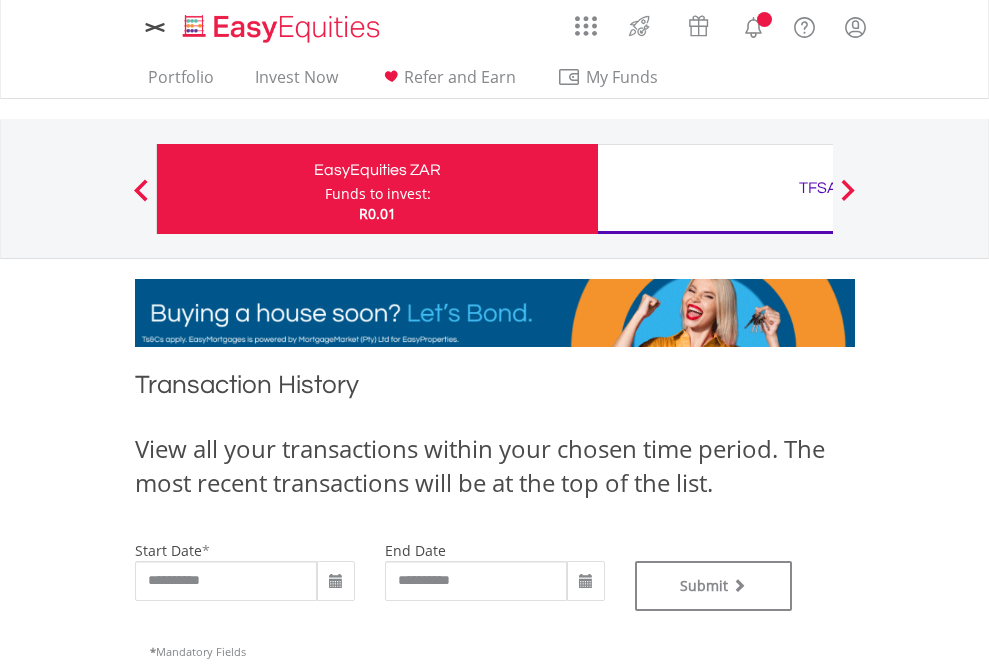 click on "TFSA" at bounding box center (818, 188) 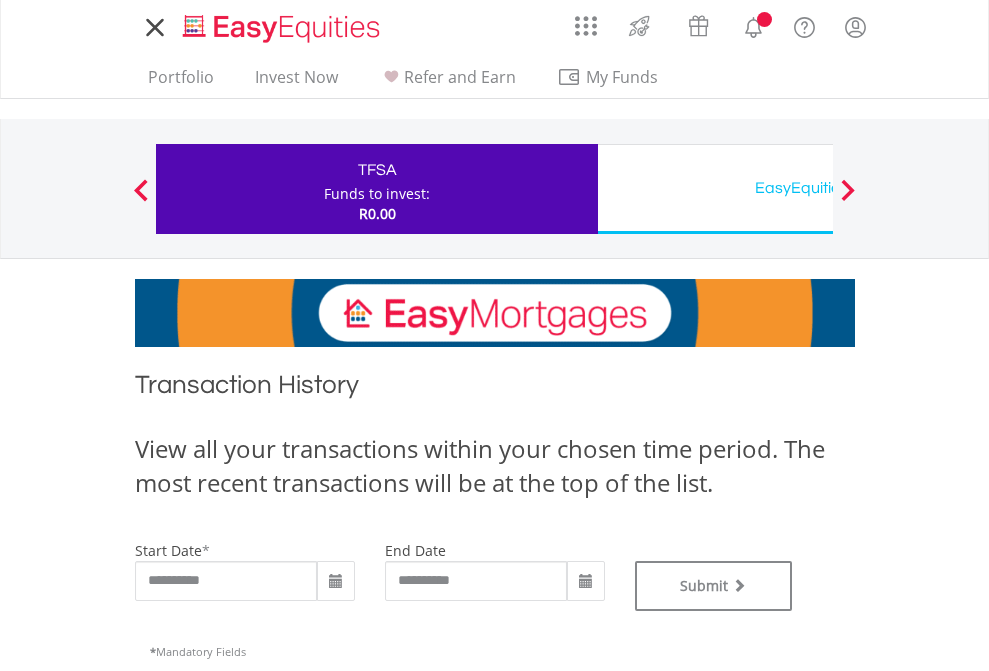 scroll, scrollTop: 0, scrollLeft: 0, axis: both 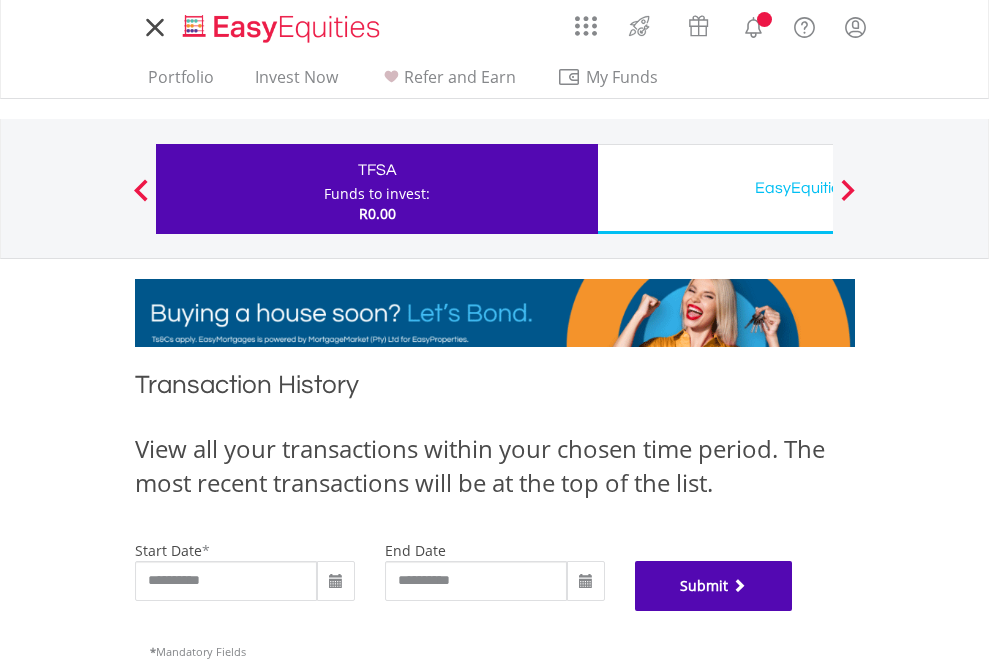 click on "Submit" at bounding box center (714, 586) 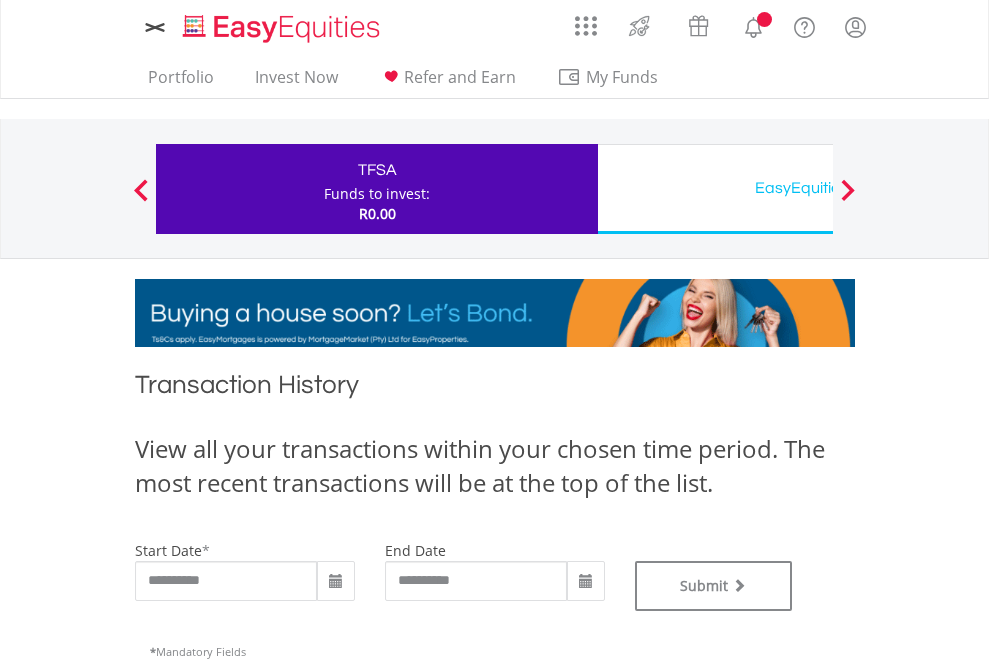 scroll, scrollTop: 0, scrollLeft: 0, axis: both 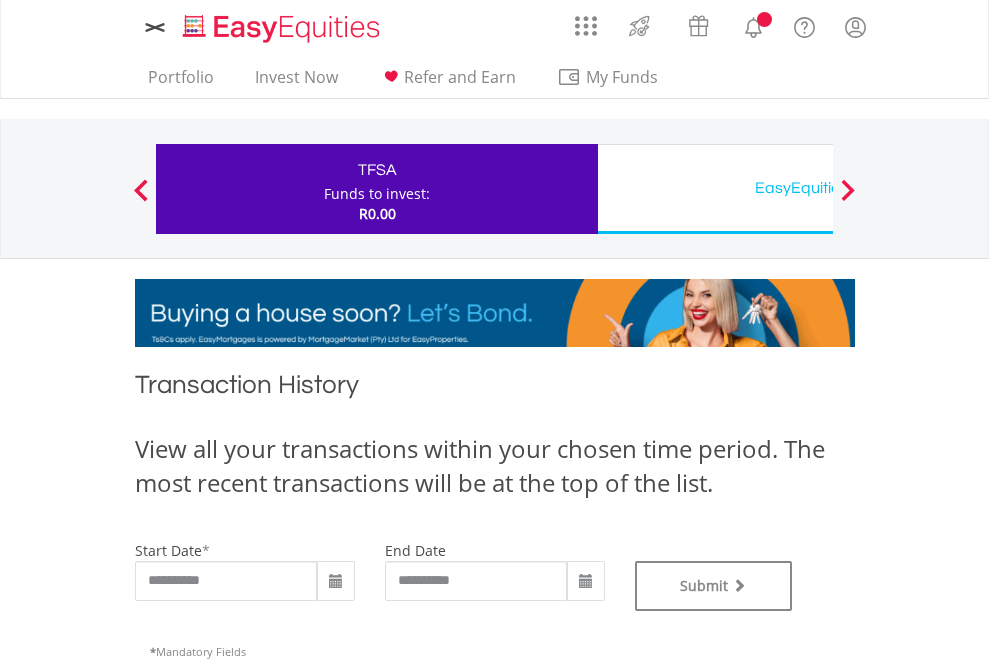 click on "EasyEquities USD" at bounding box center (818, 188) 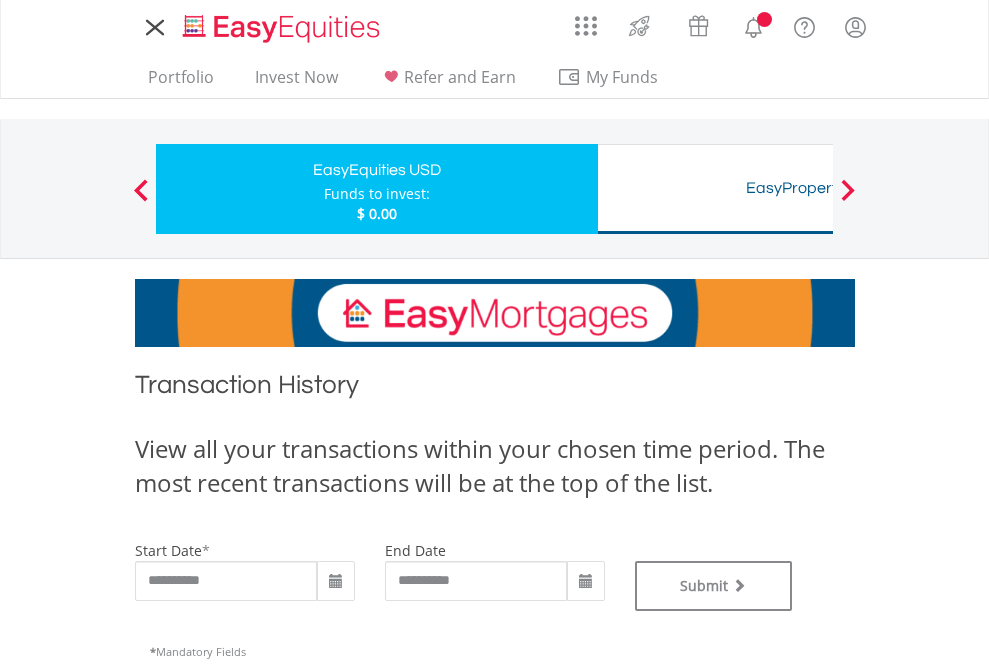 scroll, scrollTop: 0, scrollLeft: 0, axis: both 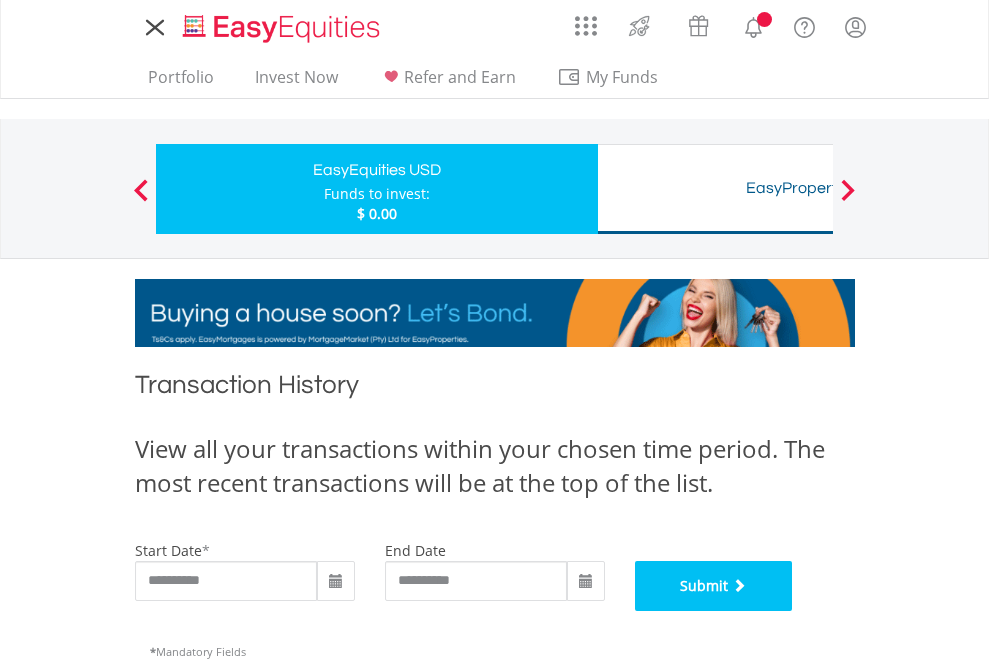 click on "Submit" at bounding box center [714, 586] 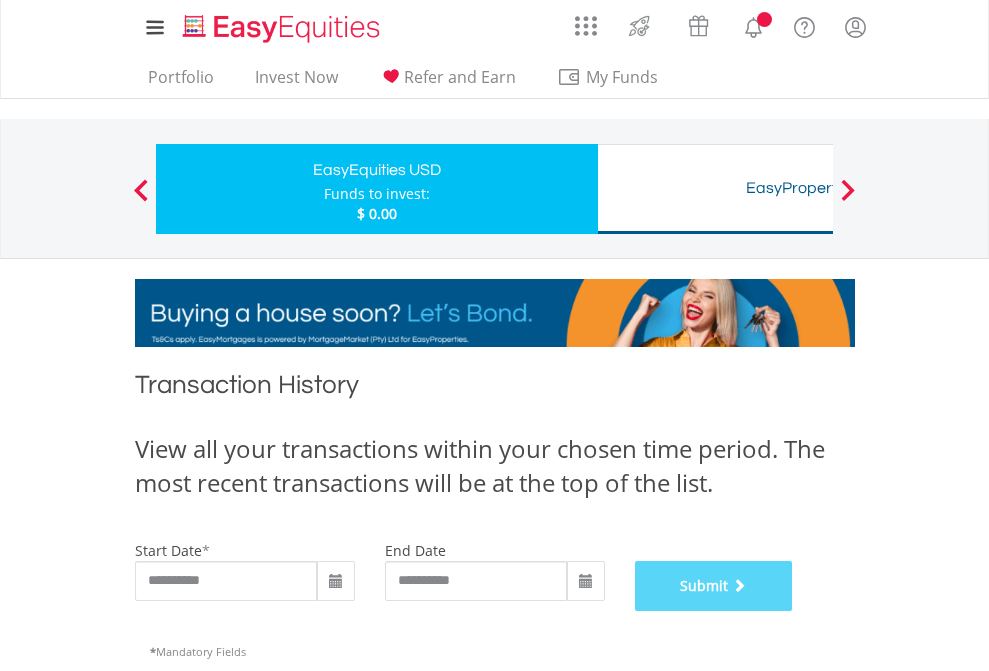 scroll, scrollTop: 811, scrollLeft: 0, axis: vertical 